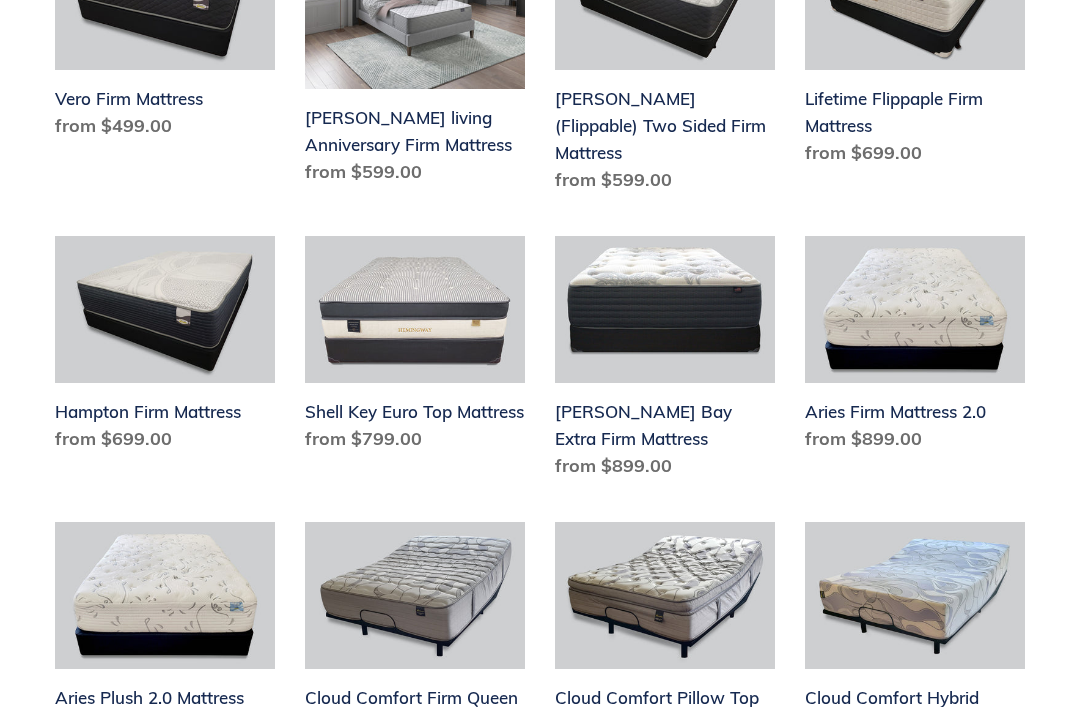 scroll, scrollTop: 1017, scrollLeft: 0, axis: vertical 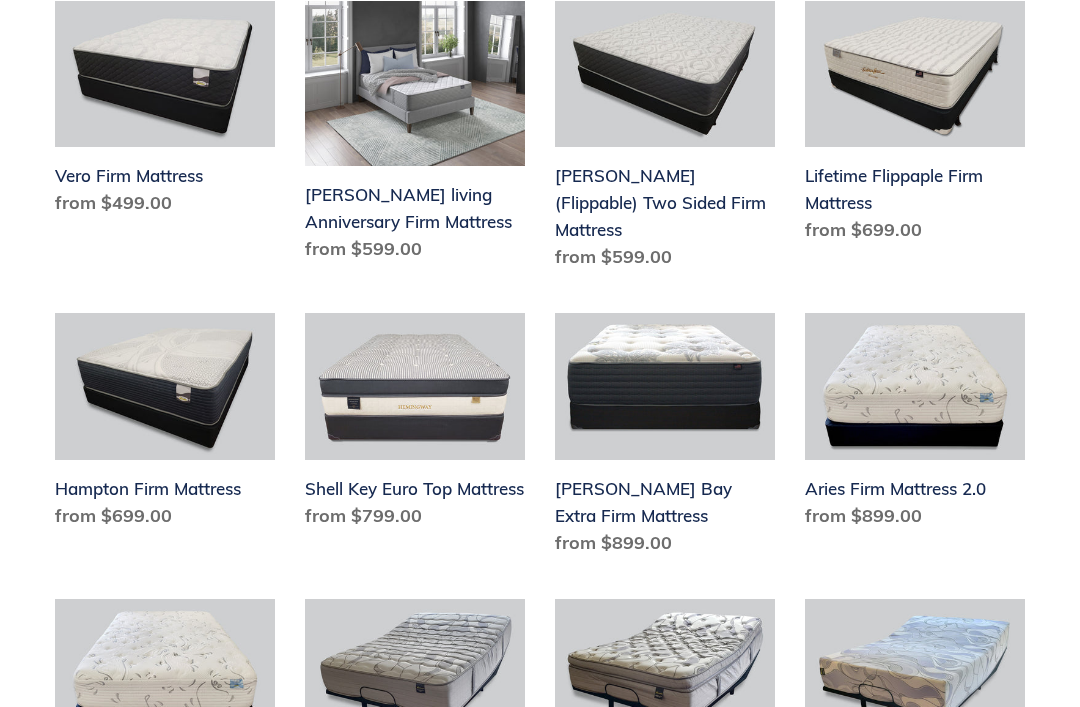 click on "Scott living Anniversary Firm Mattress" at bounding box center [415, 135] 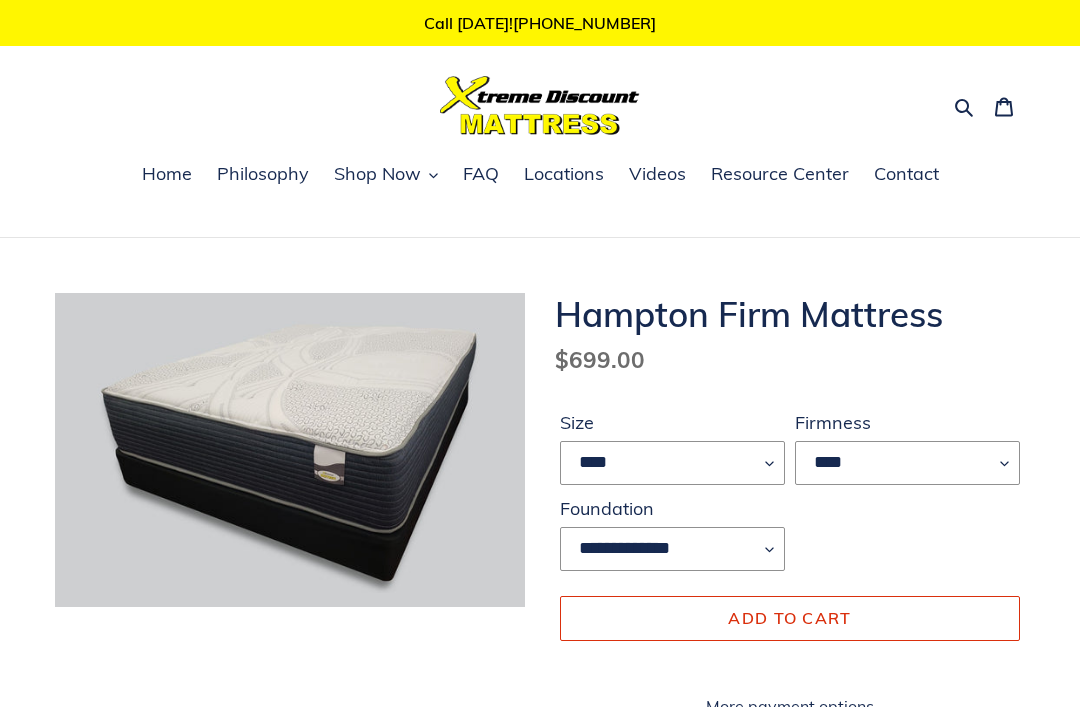 scroll, scrollTop: 0, scrollLeft: 0, axis: both 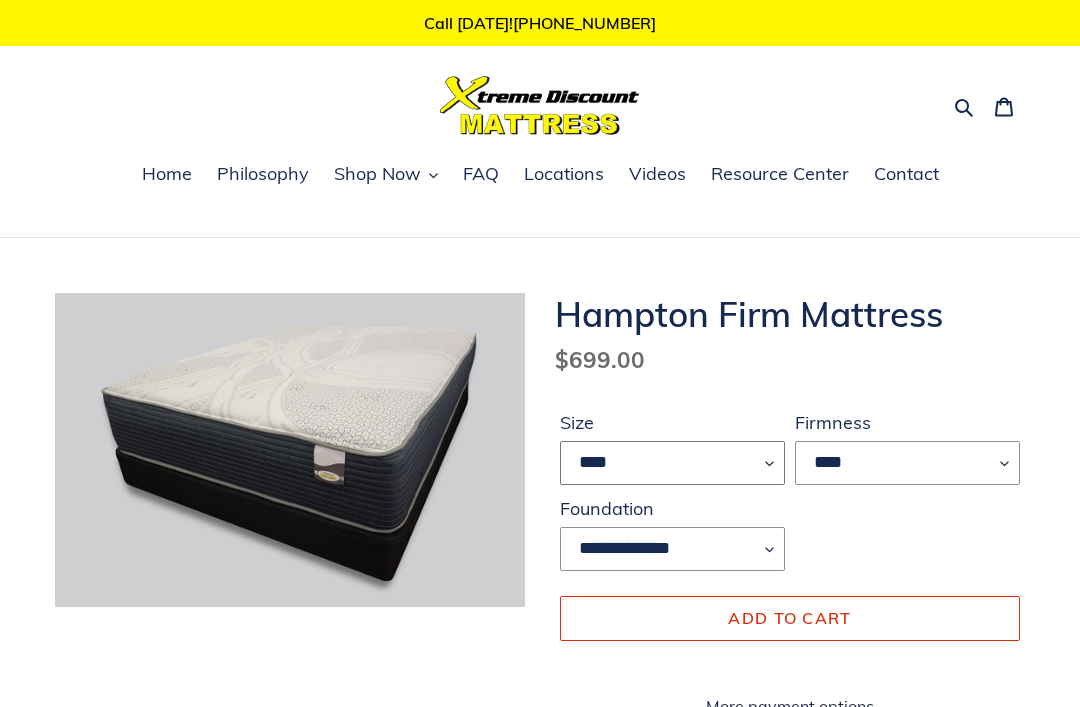 click on "**** ******* **** ***** ****" at bounding box center (672, 463) 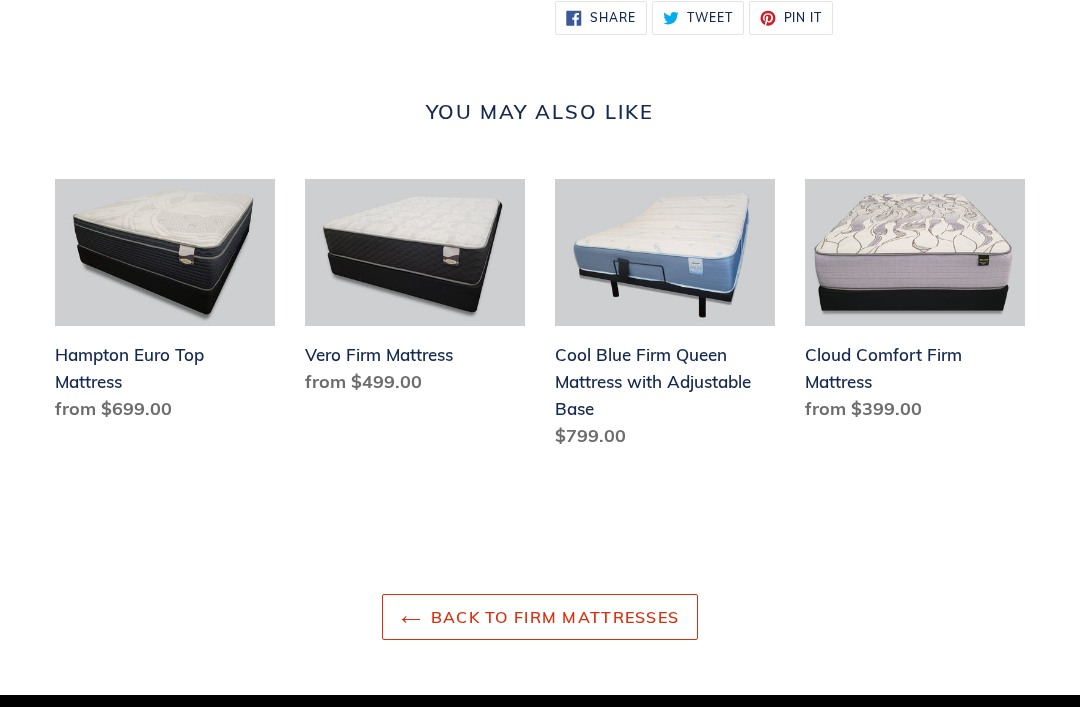scroll, scrollTop: 2984, scrollLeft: 0, axis: vertical 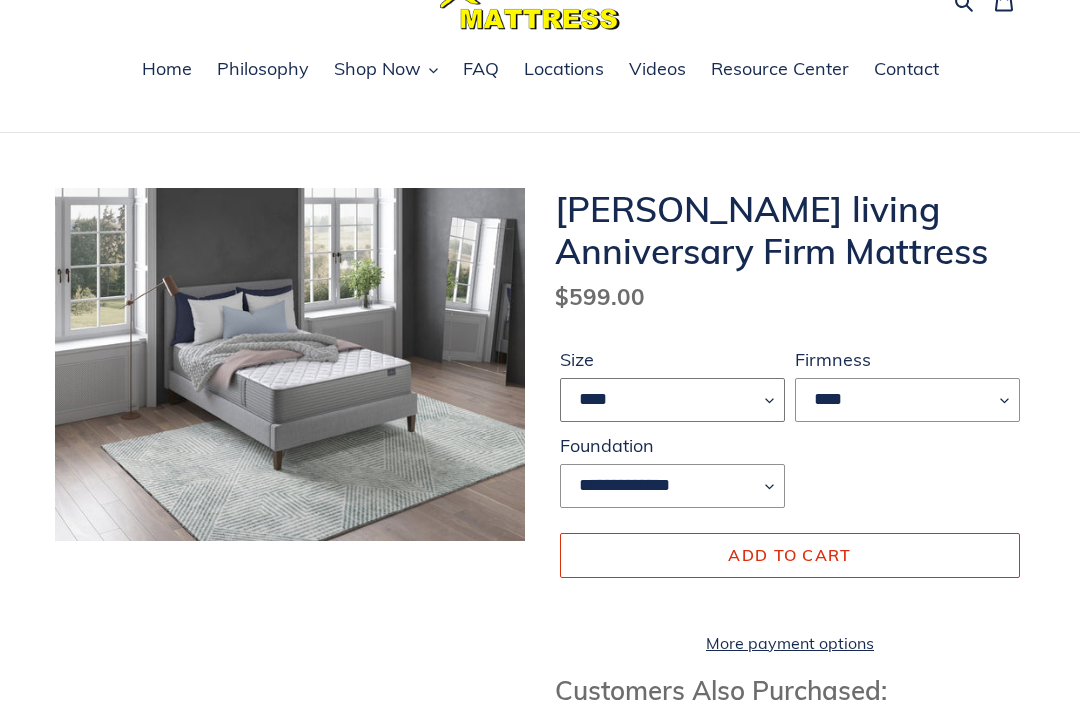 click on "**** ******* **** ***** ****" at bounding box center (672, 400) 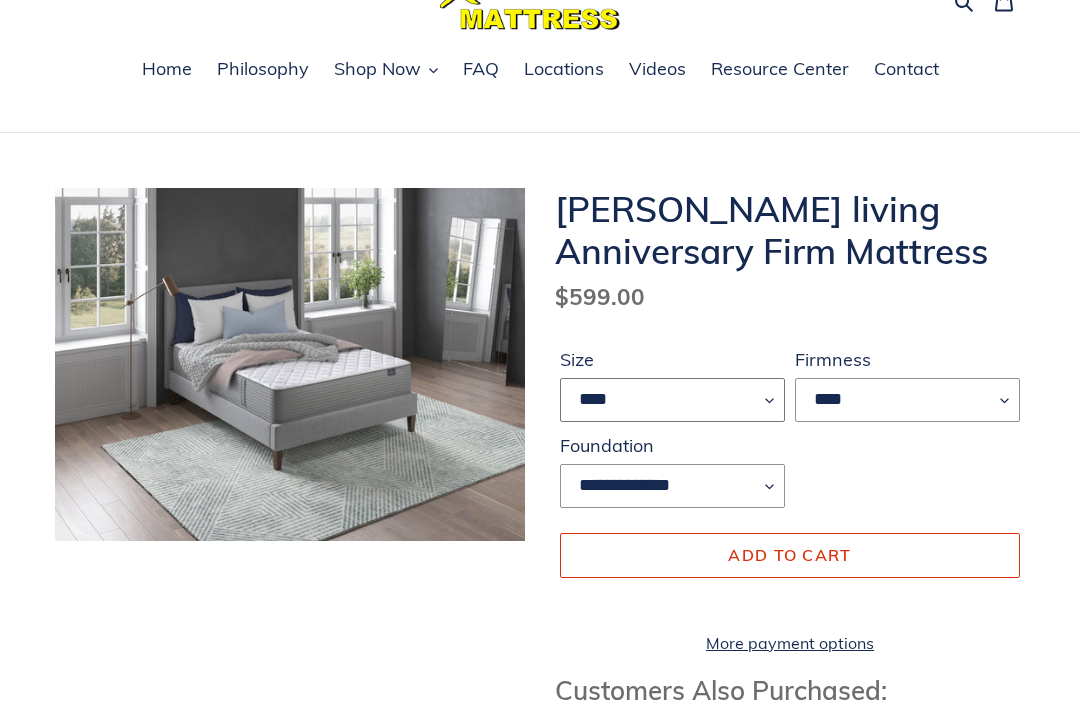 select on "*****" 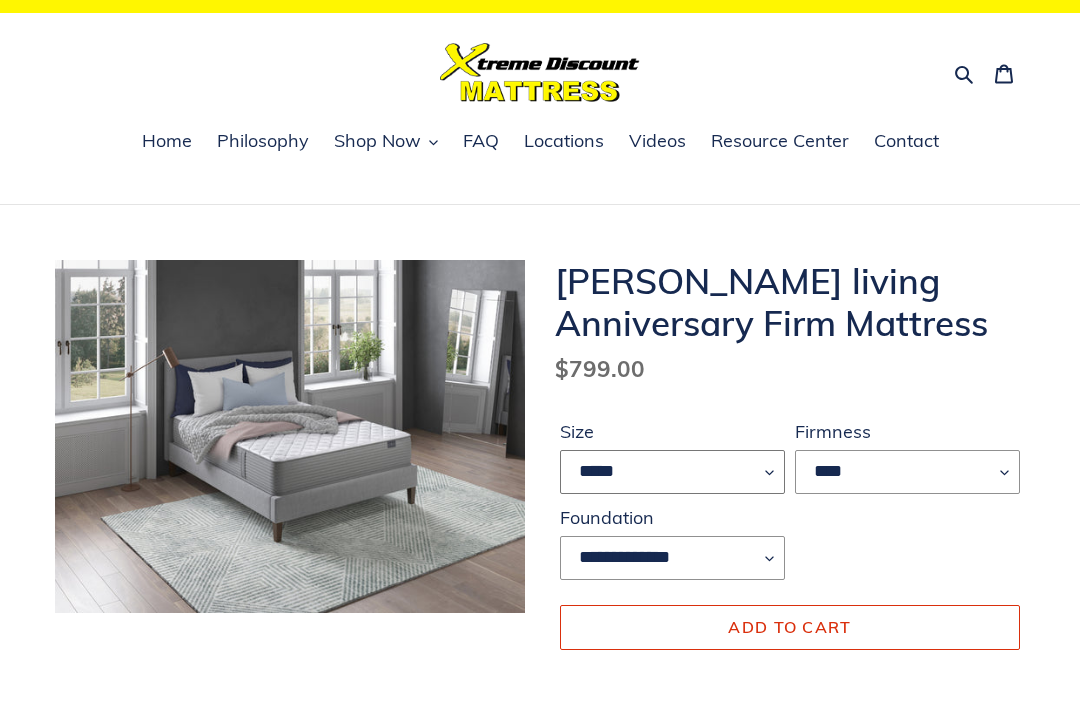 scroll, scrollTop: 0, scrollLeft: 0, axis: both 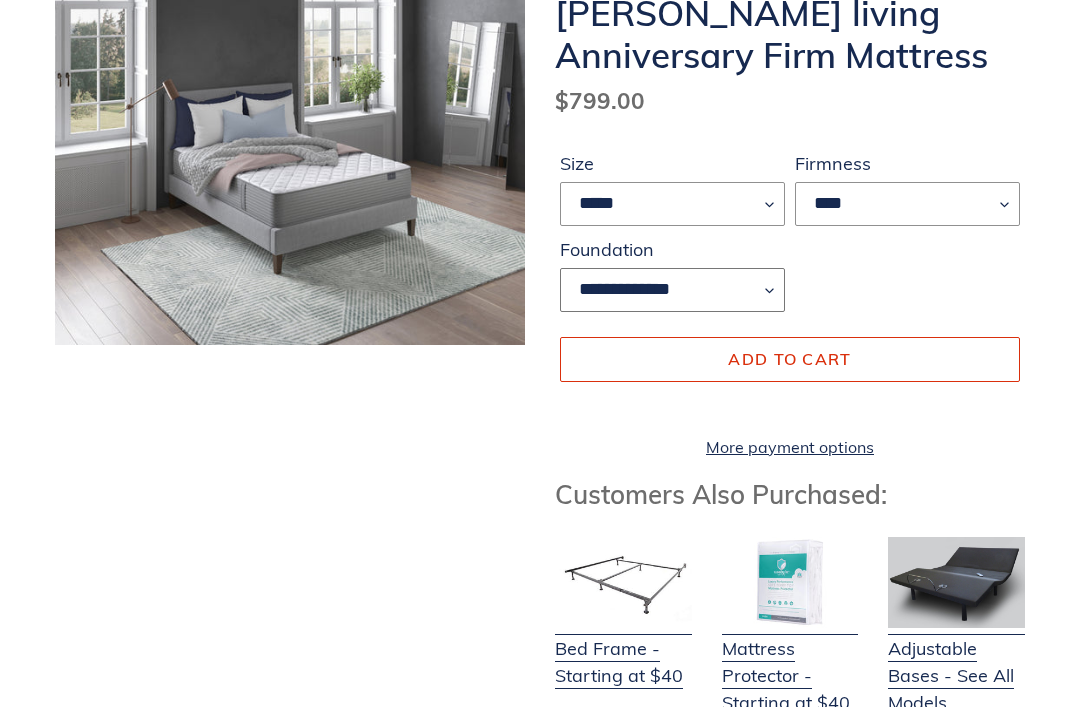click on "**********" at bounding box center (672, 290) 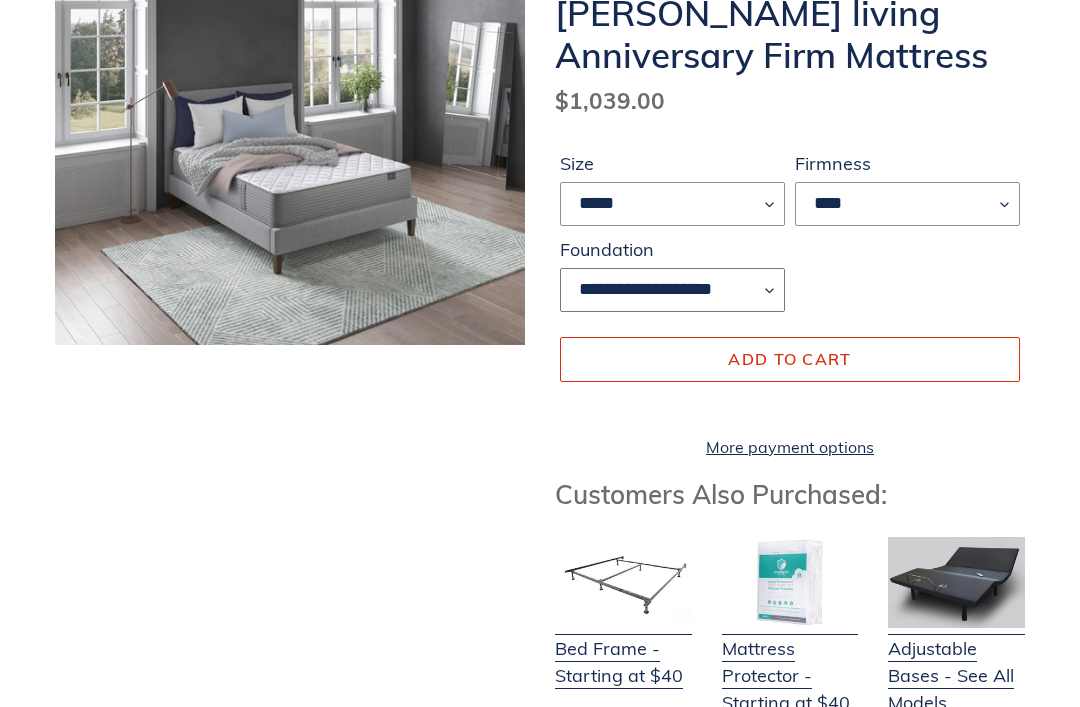 click on "**********" at bounding box center [672, 290] 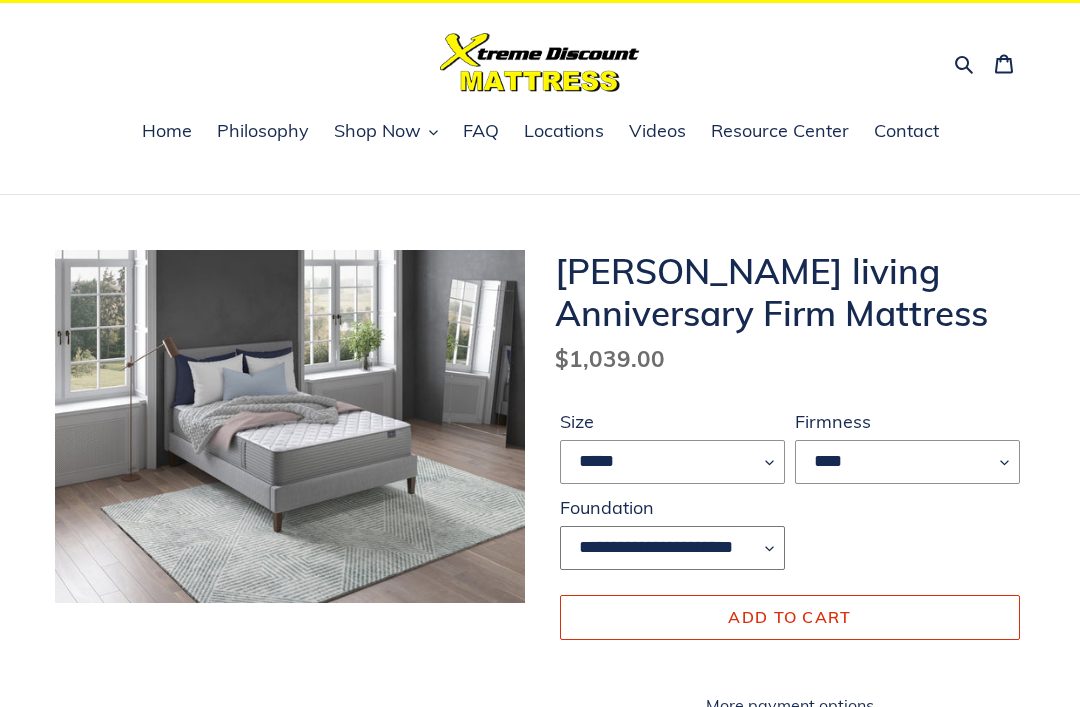 scroll, scrollTop: 0, scrollLeft: 0, axis: both 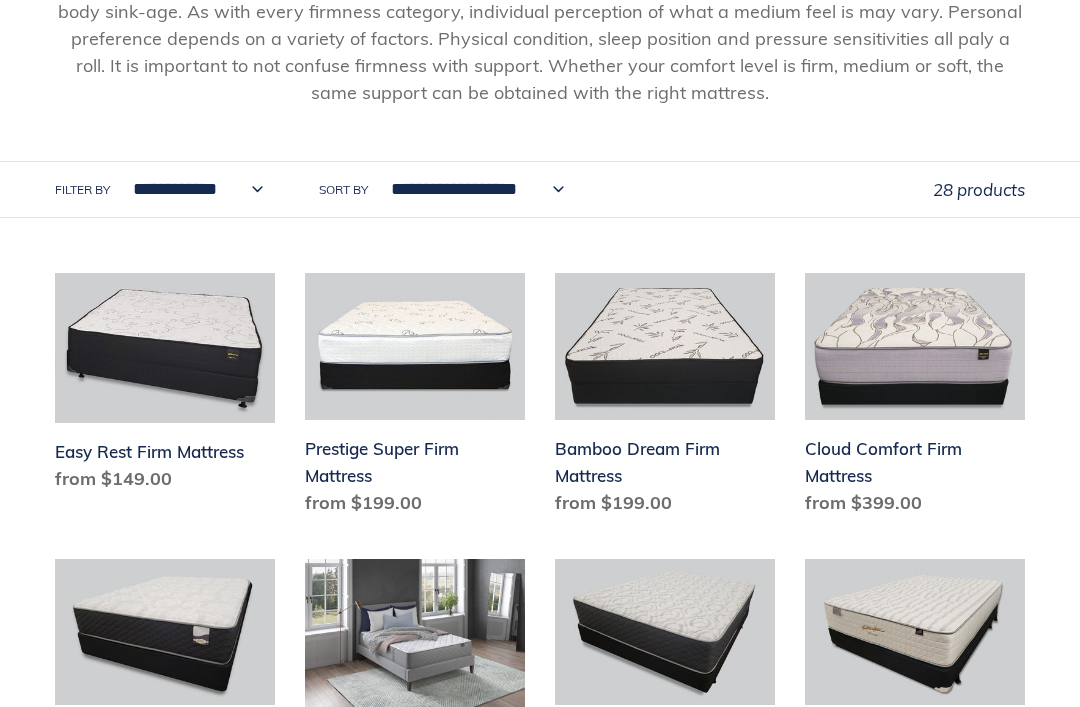 click on "Cloud Comfort Firm Mattress" at bounding box center [915, 398] 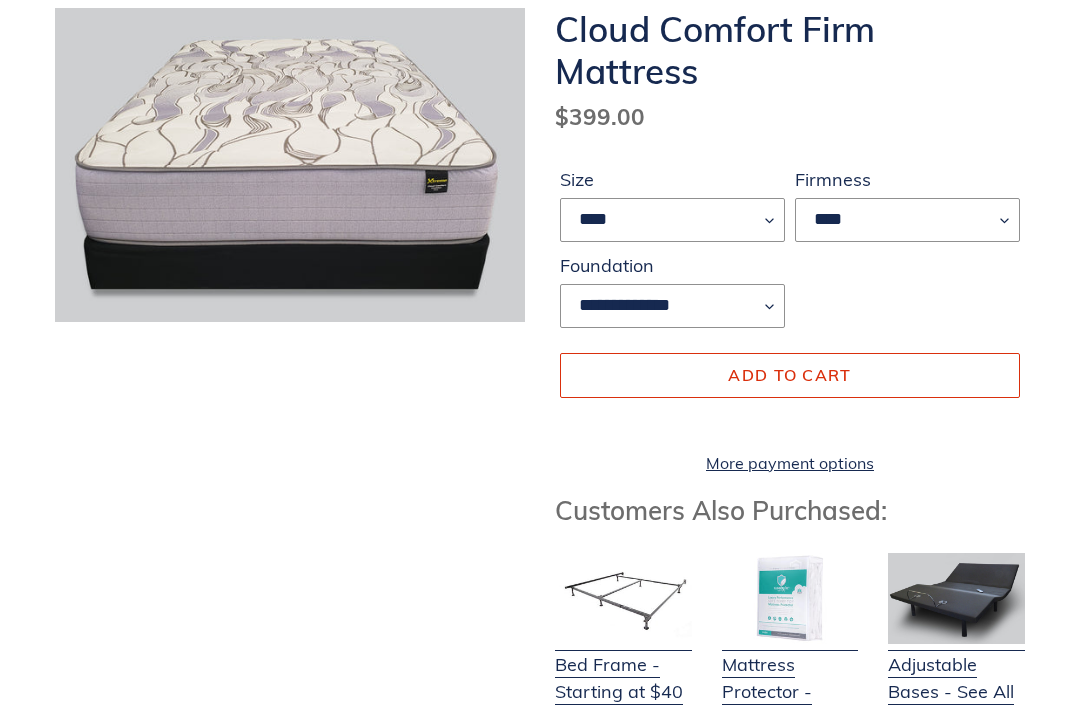scroll, scrollTop: 295, scrollLeft: 0, axis: vertical 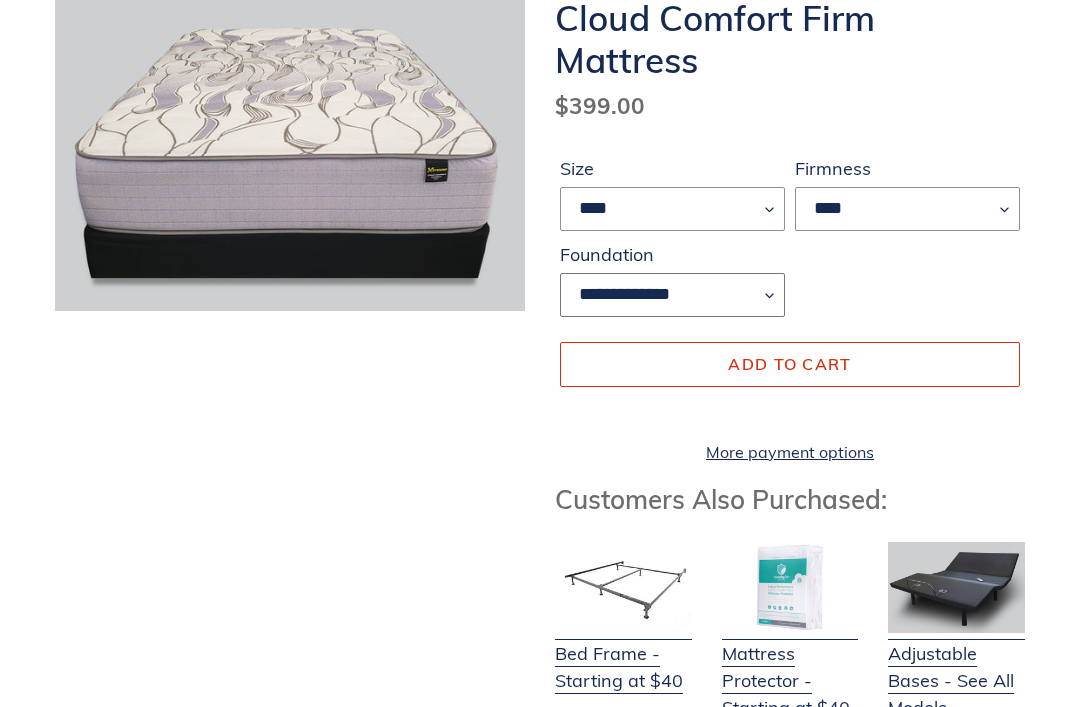 click on "**********" at bounding box center [672, 296] 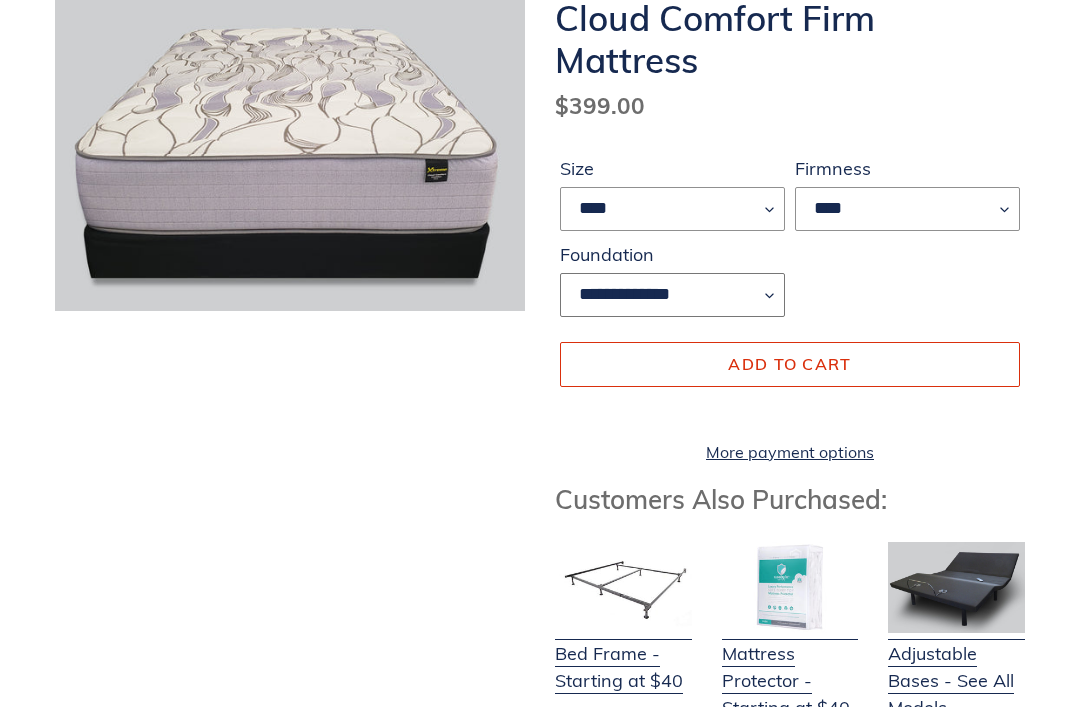 select on "**********" 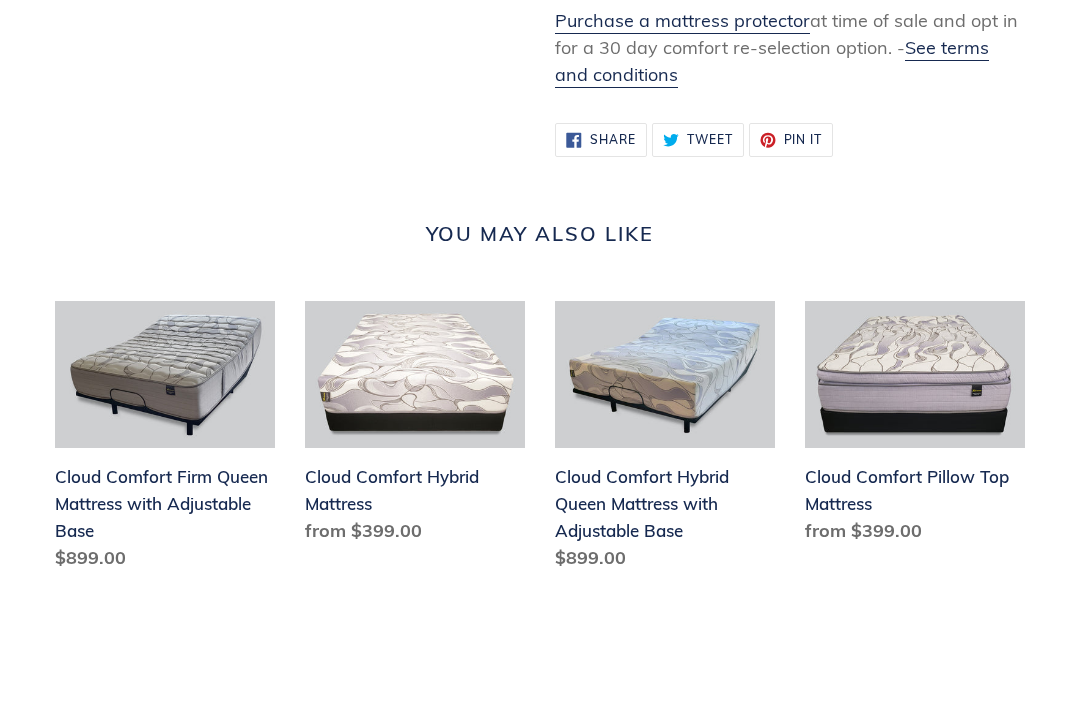 scroll, scrollTop: 2255, scrollLeft: 0, axis: vertical 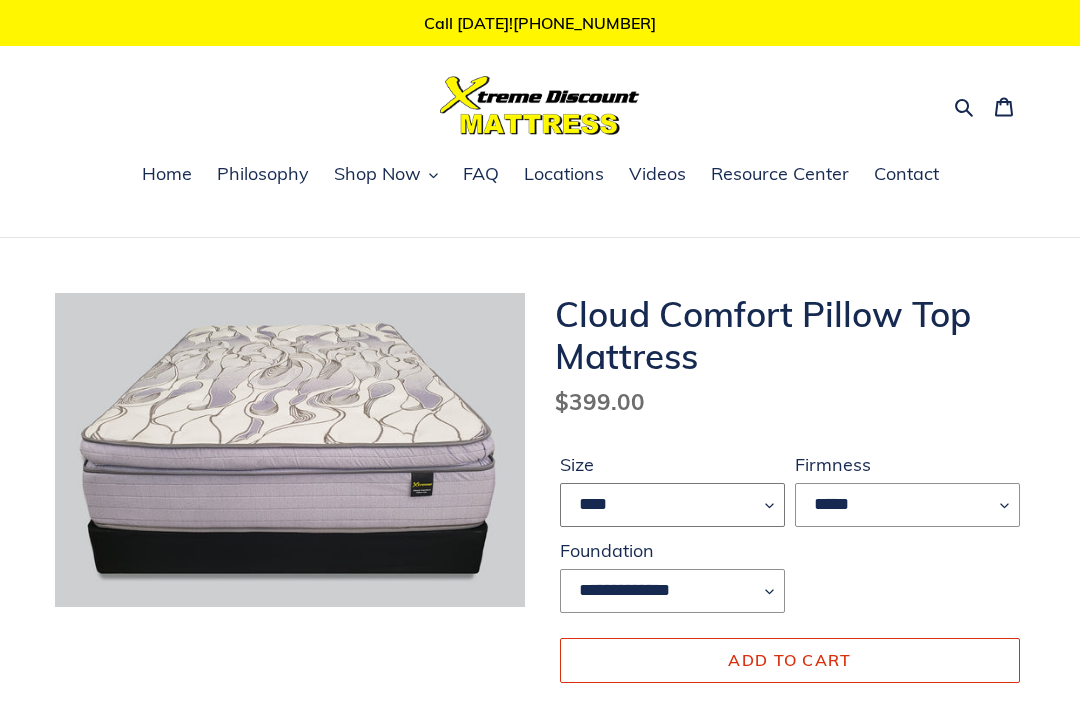 click on "**** ******* **** ***** ****" at bounding box center [672, 505] 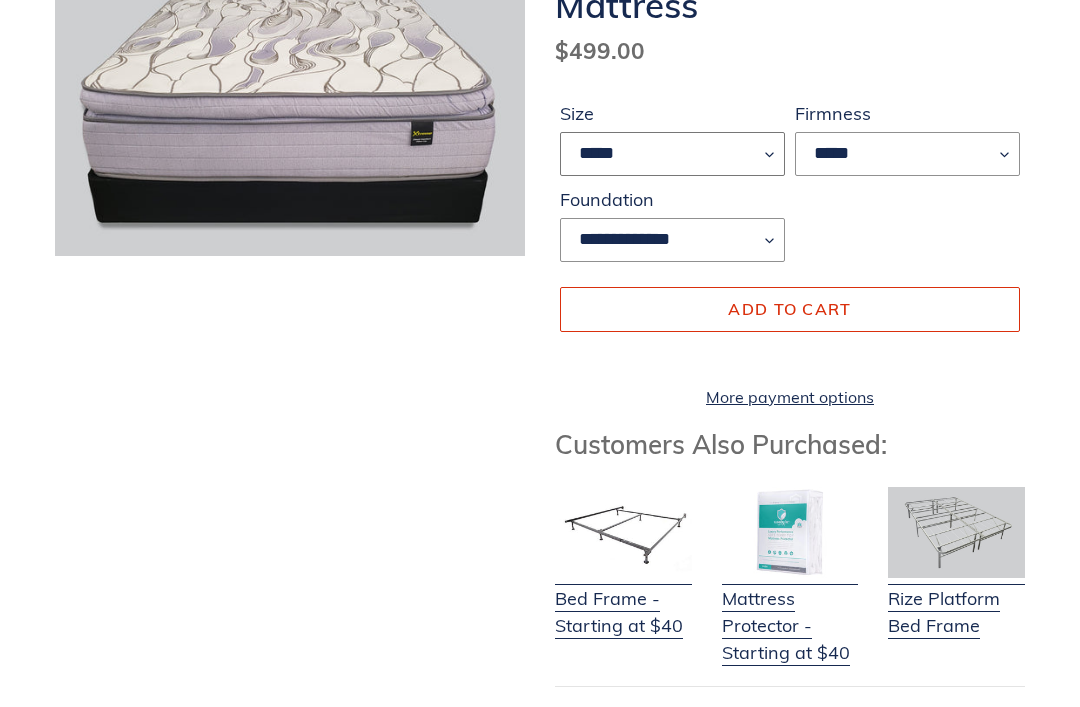scroll, scrollTop: 351, scrollLeft: 0, axis: vertical 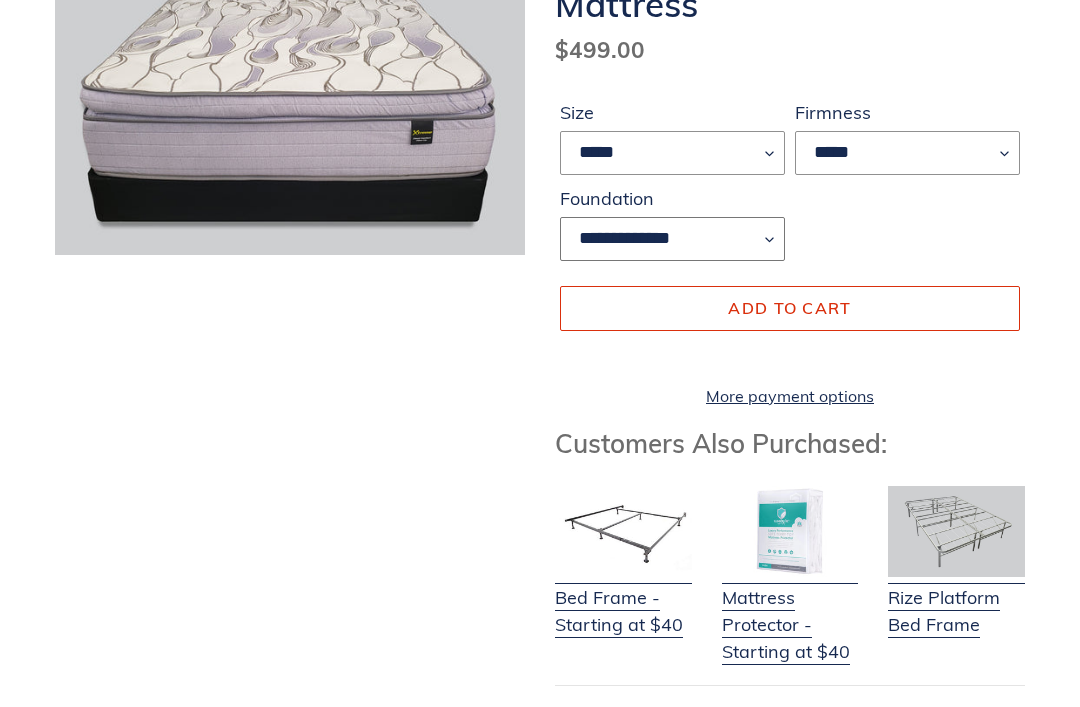 click on "**********" at bounding box center (672, 240) 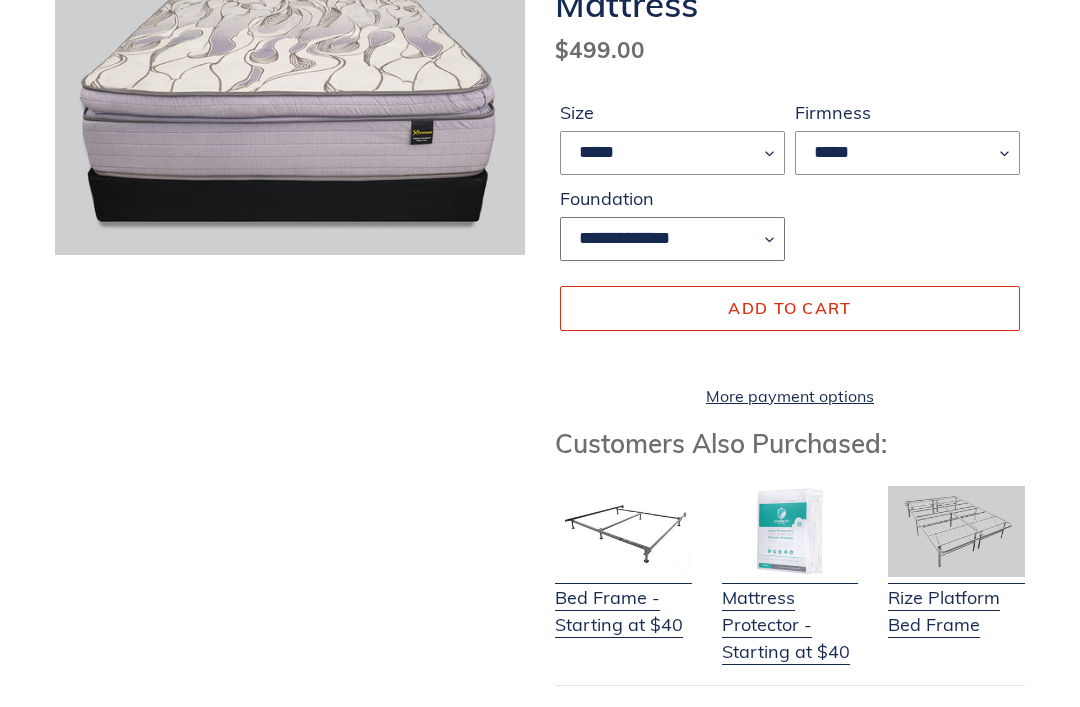 select on "**********" 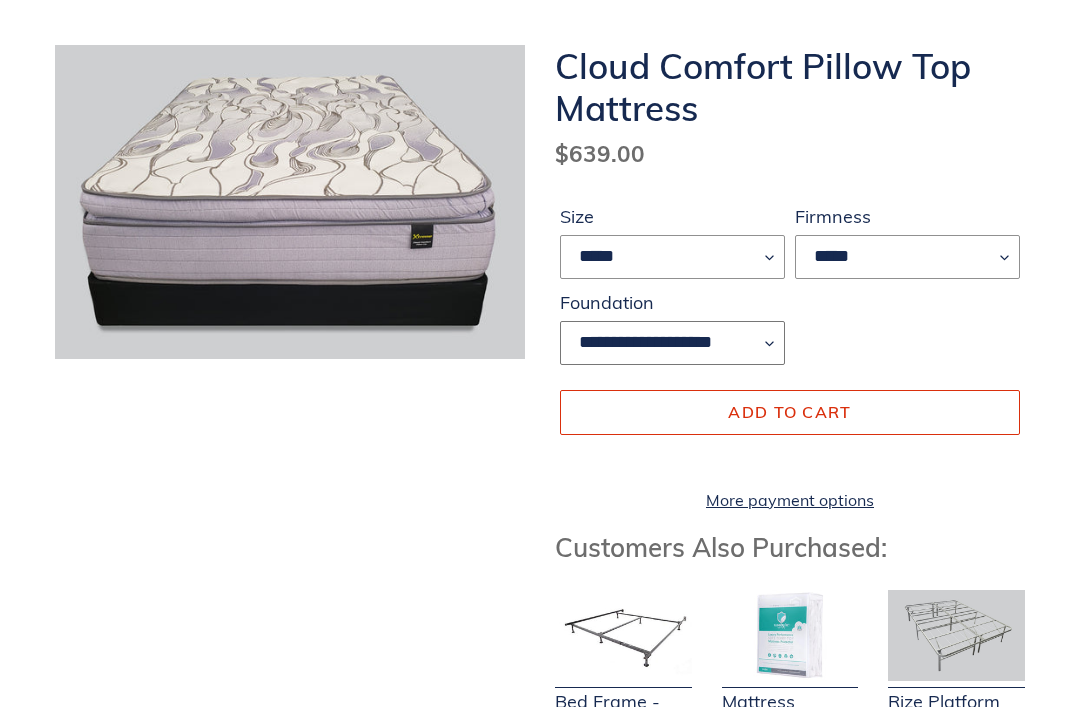 scroll, scrollTop: 0, scrollLeft: 0, axis: both 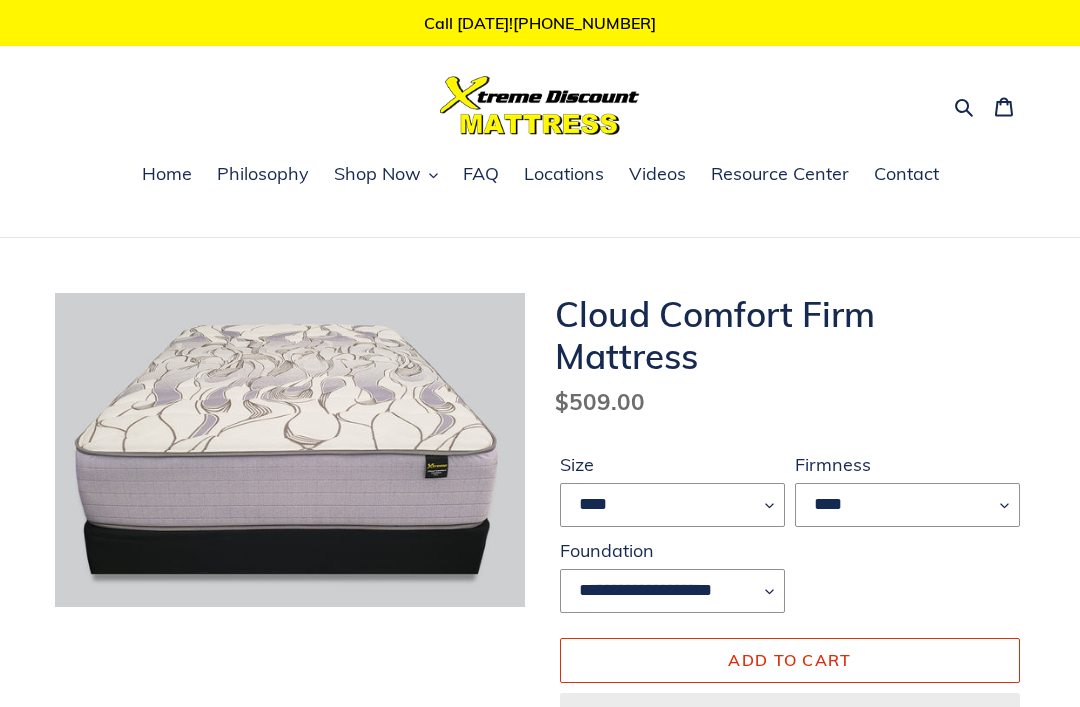 select on "**********" 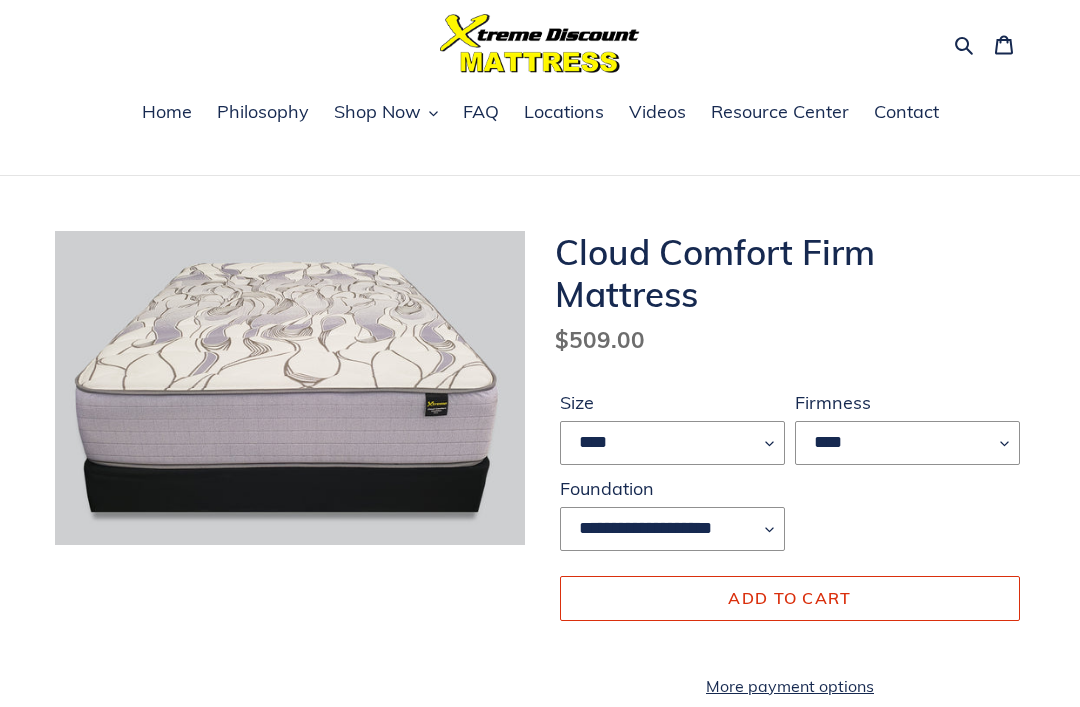 scroll, scrollTop: 0, scrollLeft: 0, axis: both 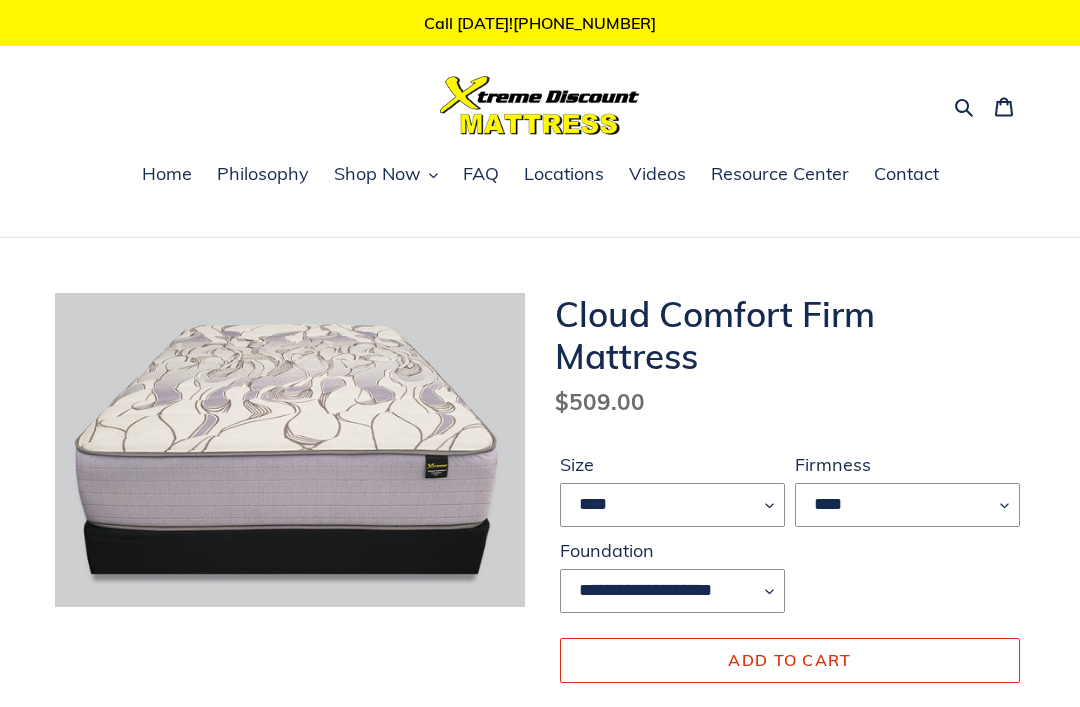 click at bounding box center (275, 449) 